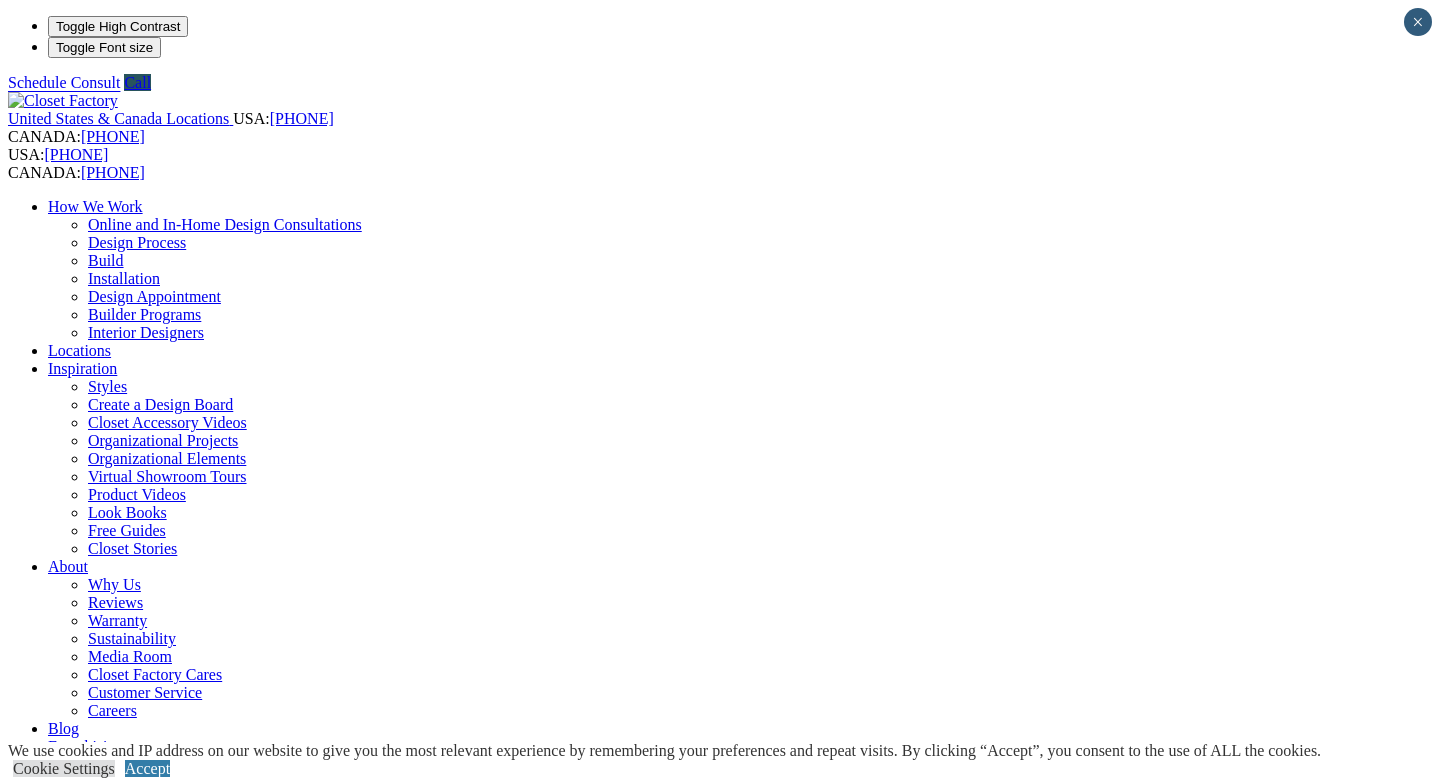 scroll, scrollTop: 0, scrollLeft: 0, axis: both 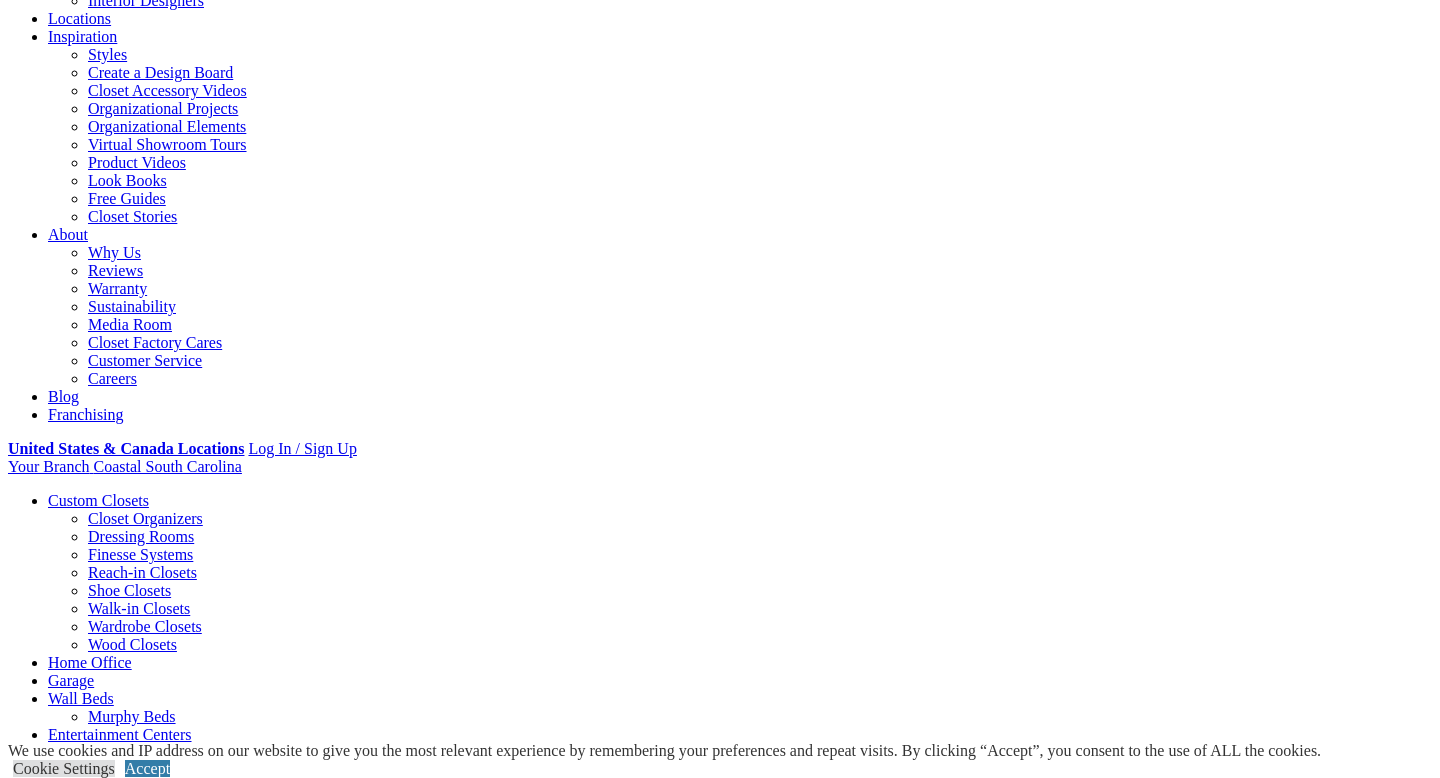 click on "Gallery" at bounding box center (111, 2191) 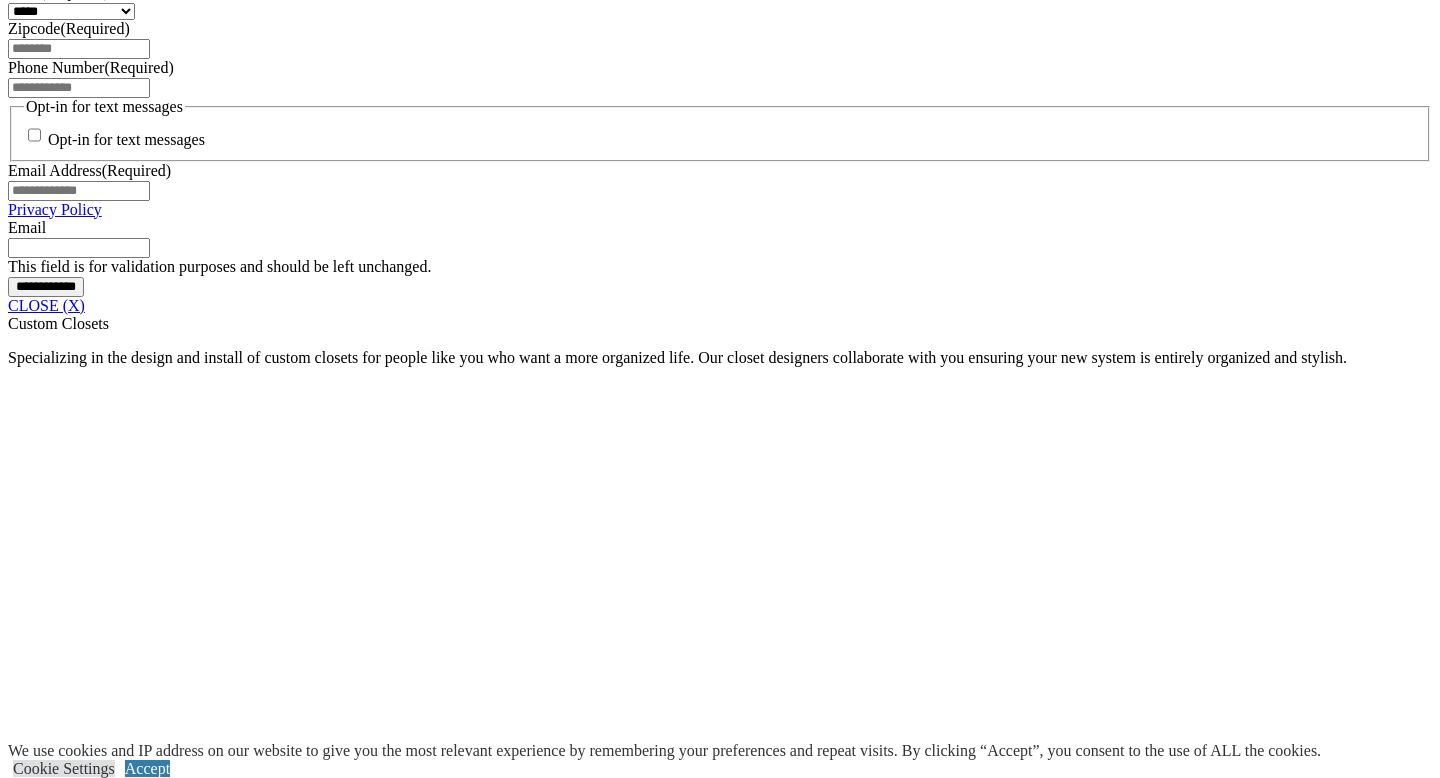 scroll, scrollTop: 1553, scrollLeft: 0, axis: vertical 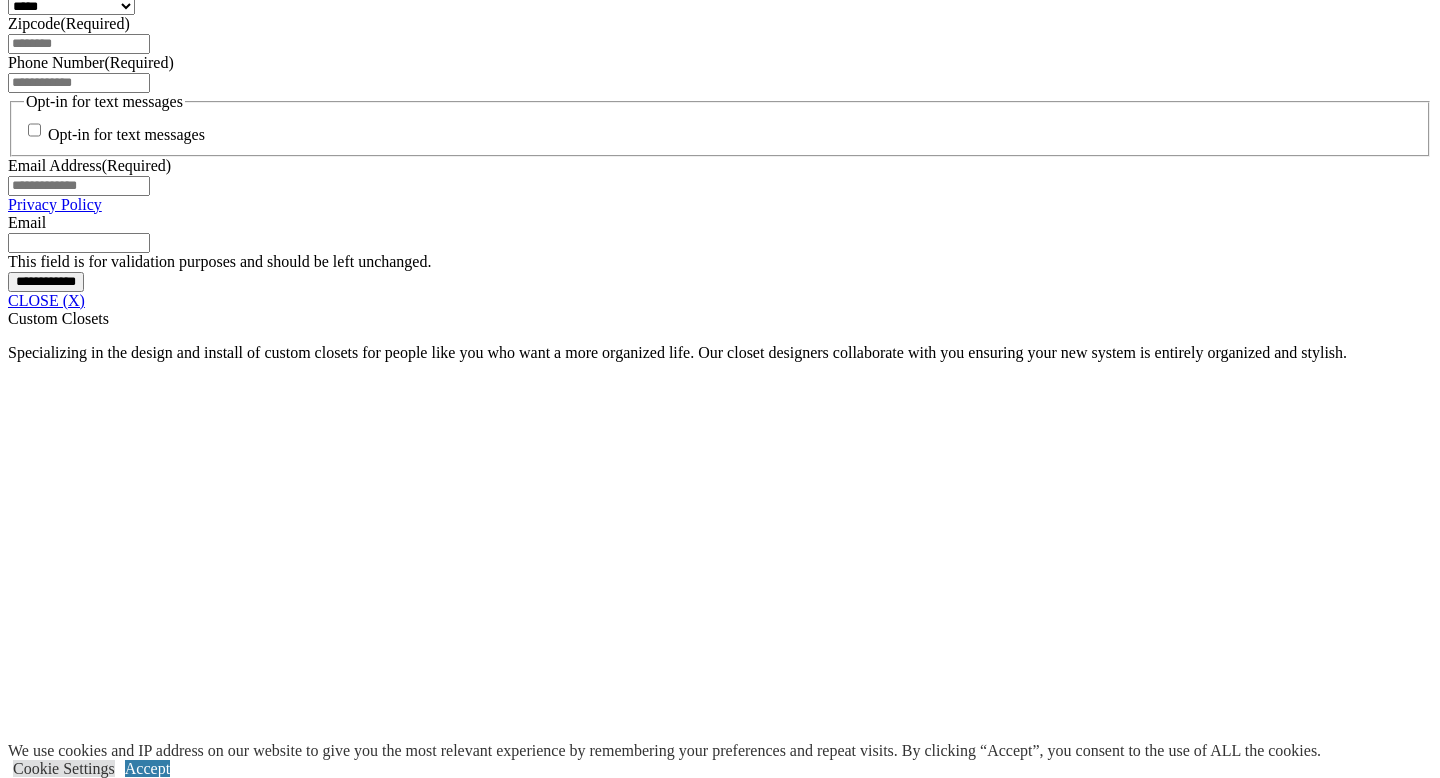 click at bounding box center [120, 2418] 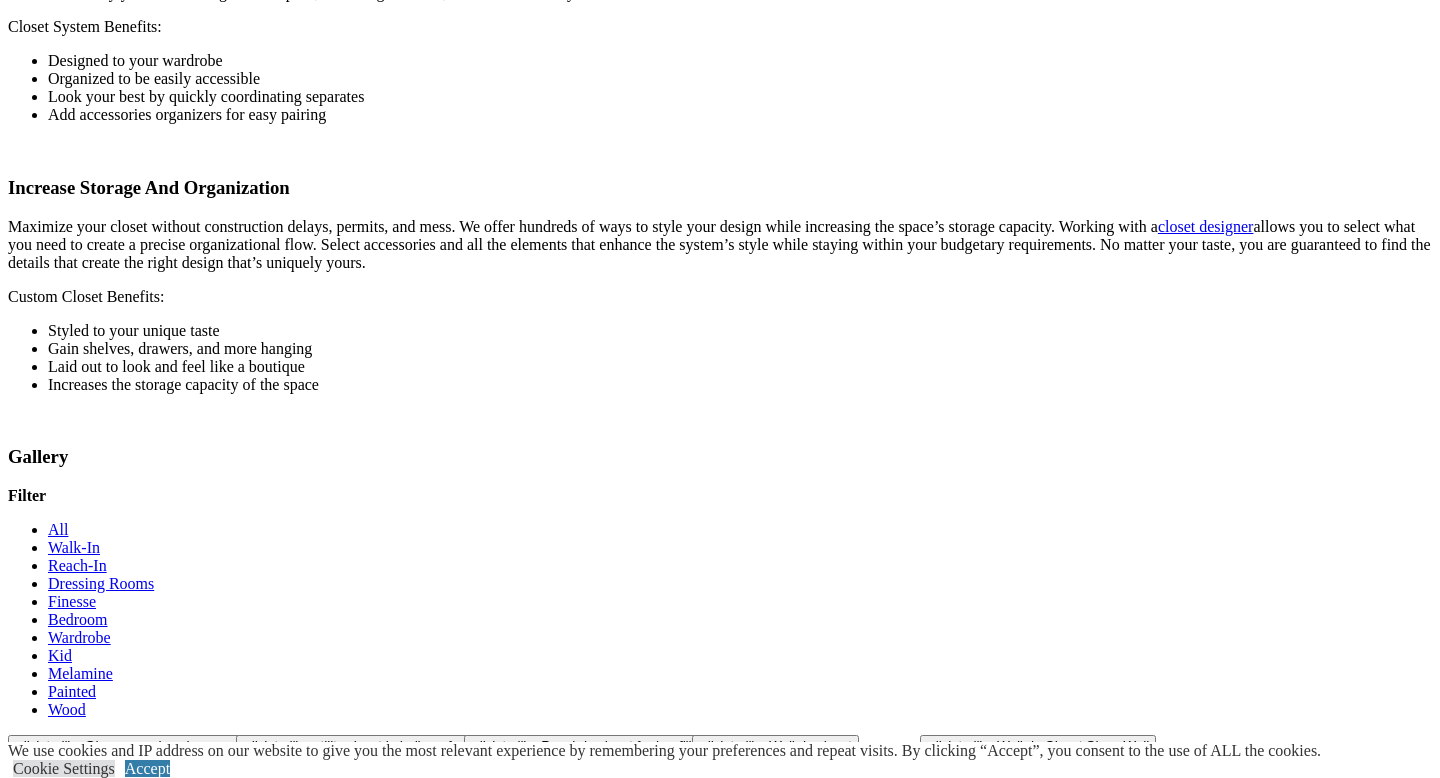 scroll, scrollTop: 3213, scrollLeft: 0, axis: vertical 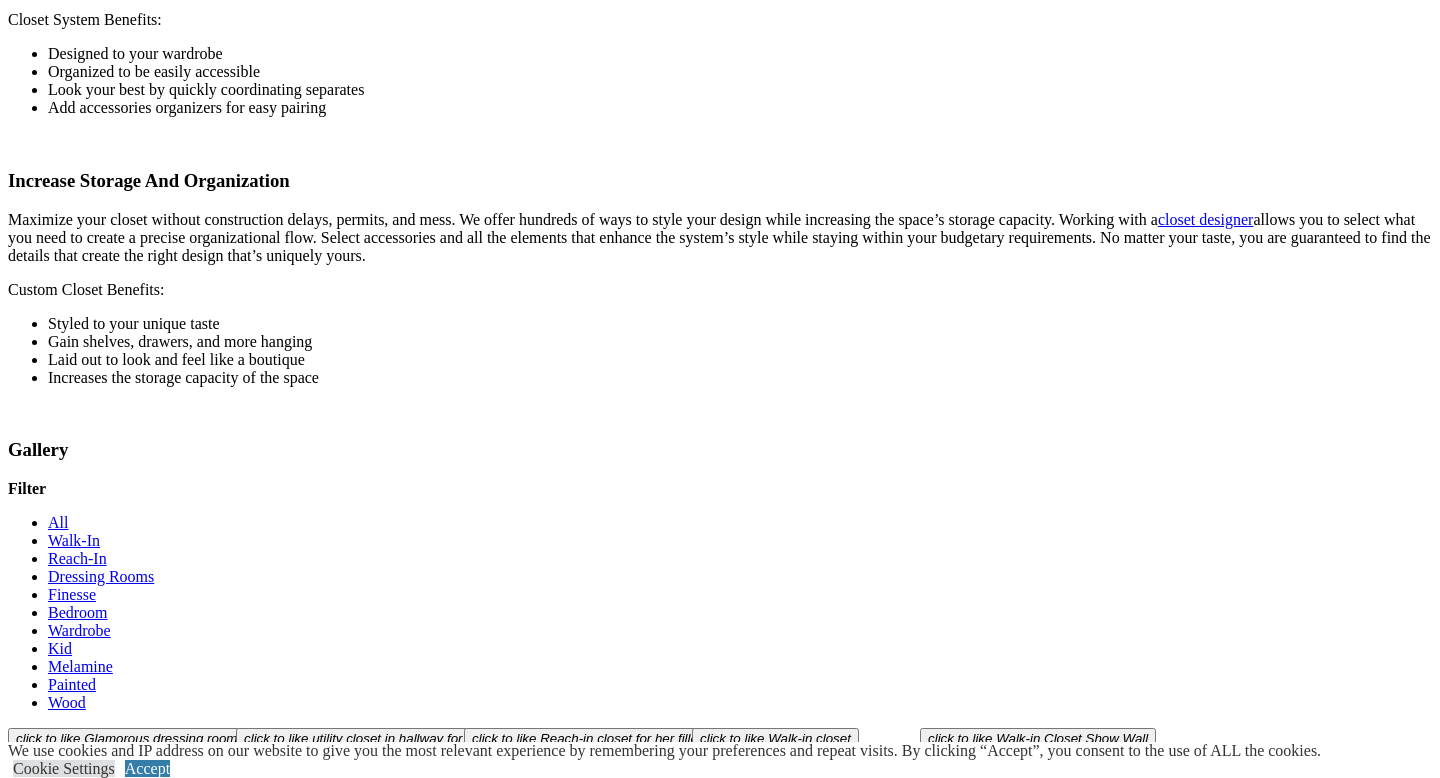 click at bounding box center [112, 2461] 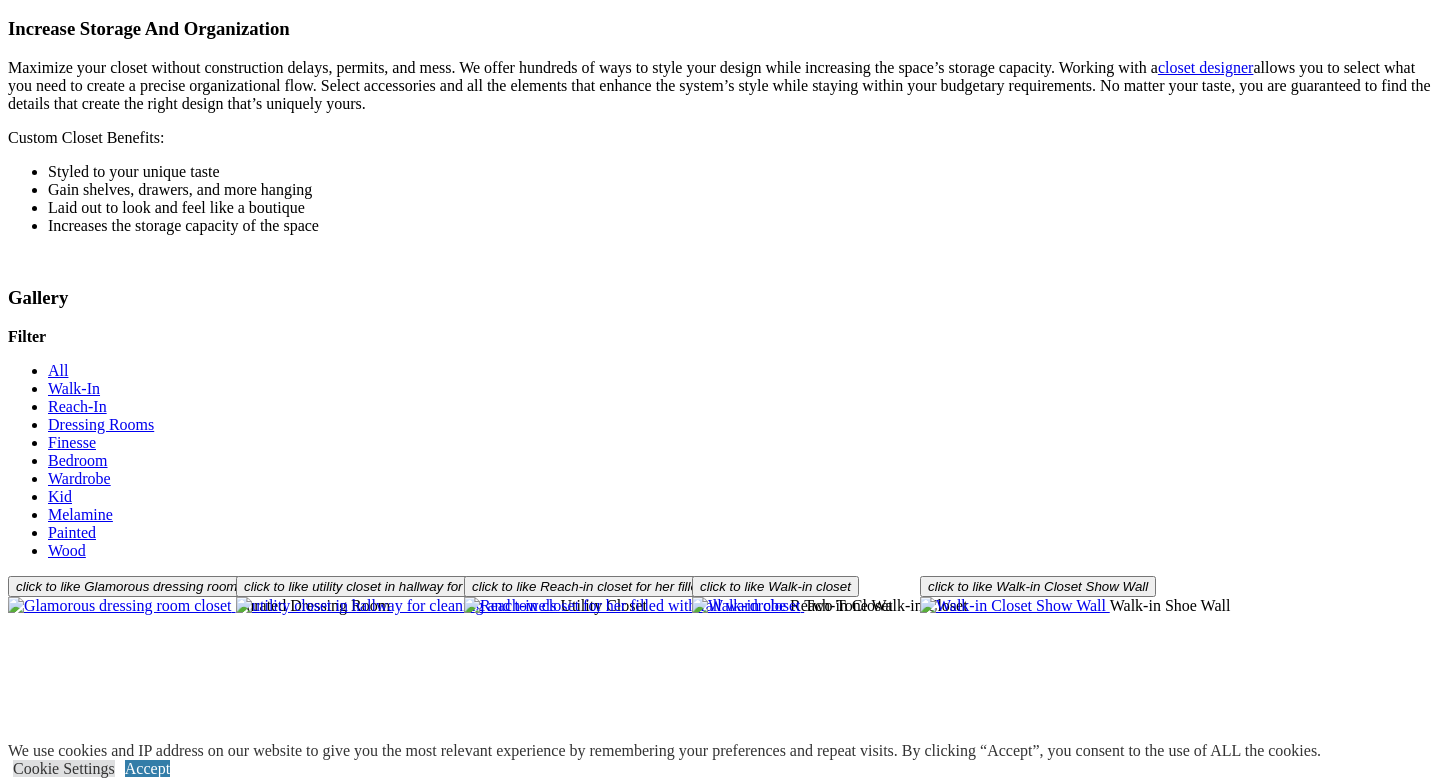 scroll, scrollTop: 3219, scrollLeft: 0, axis: vertical 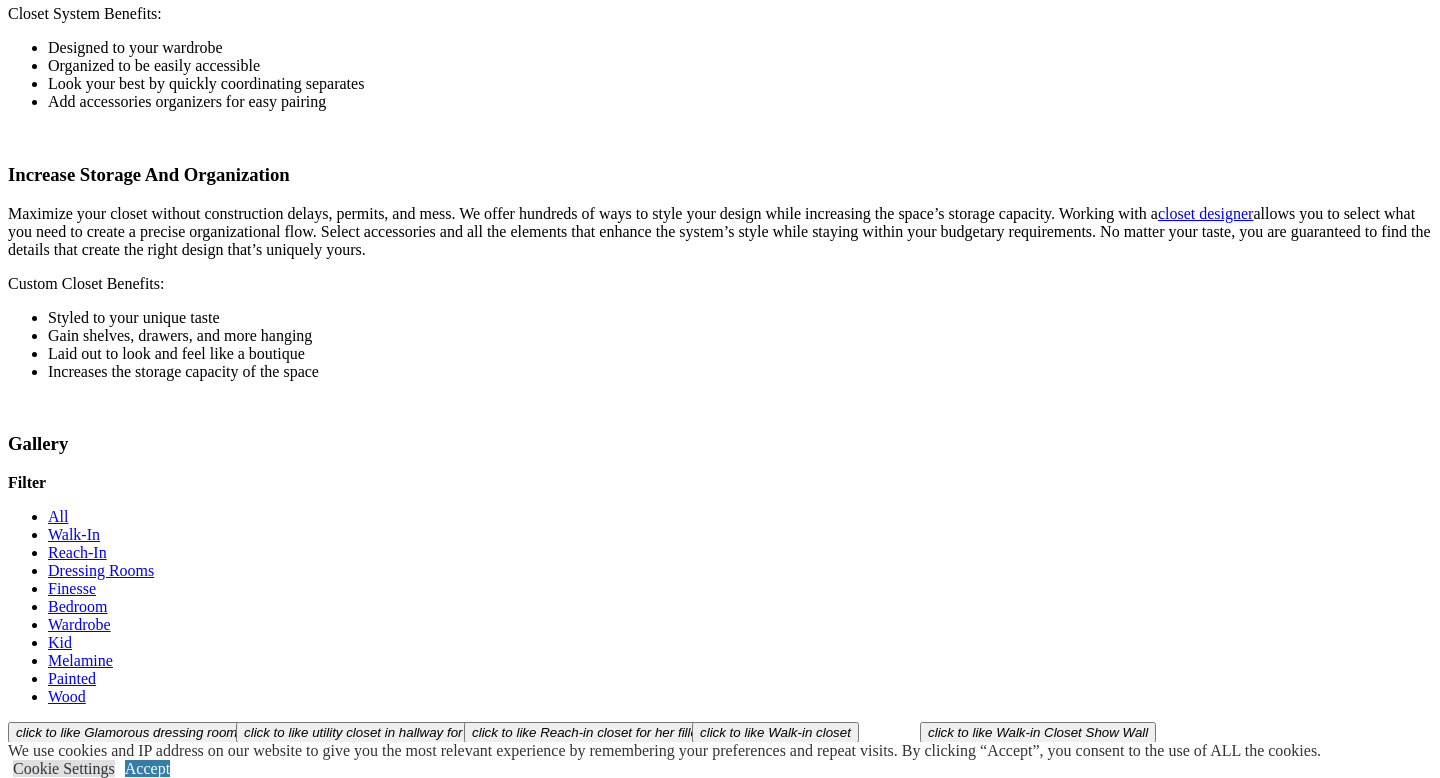 click on "× Available Accessories Please Note:   Available accessories vary by location.
Ironing Drawer Great for fast and easy touch up of items.
Tray Shelves Scoop Front A nice alternative to drawers. The lip keeps items in place.
Velvet Tie Cubbies Maximize tie space by rolling them in a custom velvet insert.
LED Rods Illuminate sections of your closet with LED rods. Top mount, oval, and round options available.
Lucite Dividers Section off drawers with Lucite dividers to keep them organized.
Belt Cabinet Store and protect from dust your belt collection in this two-sided cabinet.
Sunglasses Storage Display and protect sunglasses in this handmade padded velvet lined drawer insert.
Belt Hooks" at bounding box center [720, 16474] 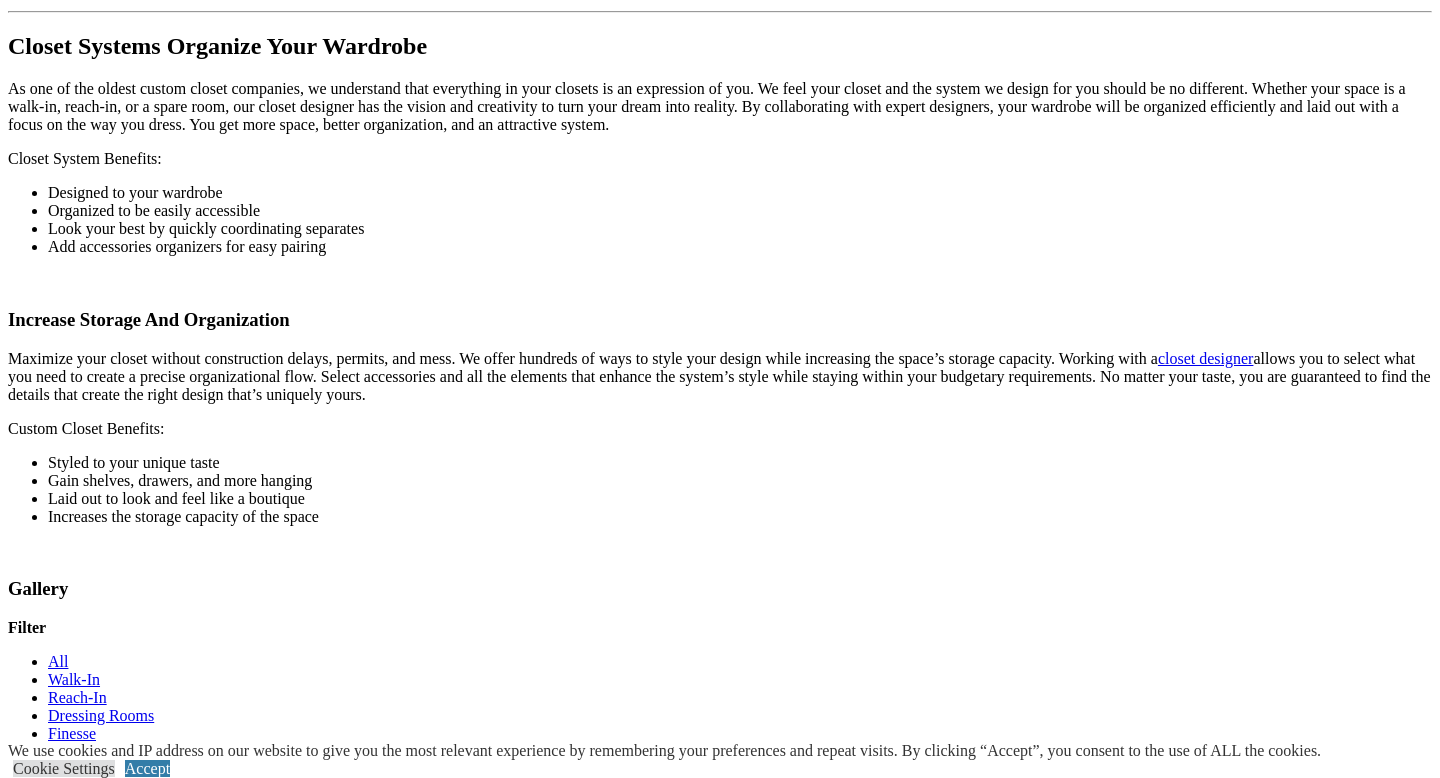scroll, scrollTop: 3179, scrollLeft: 0, axis: vertical 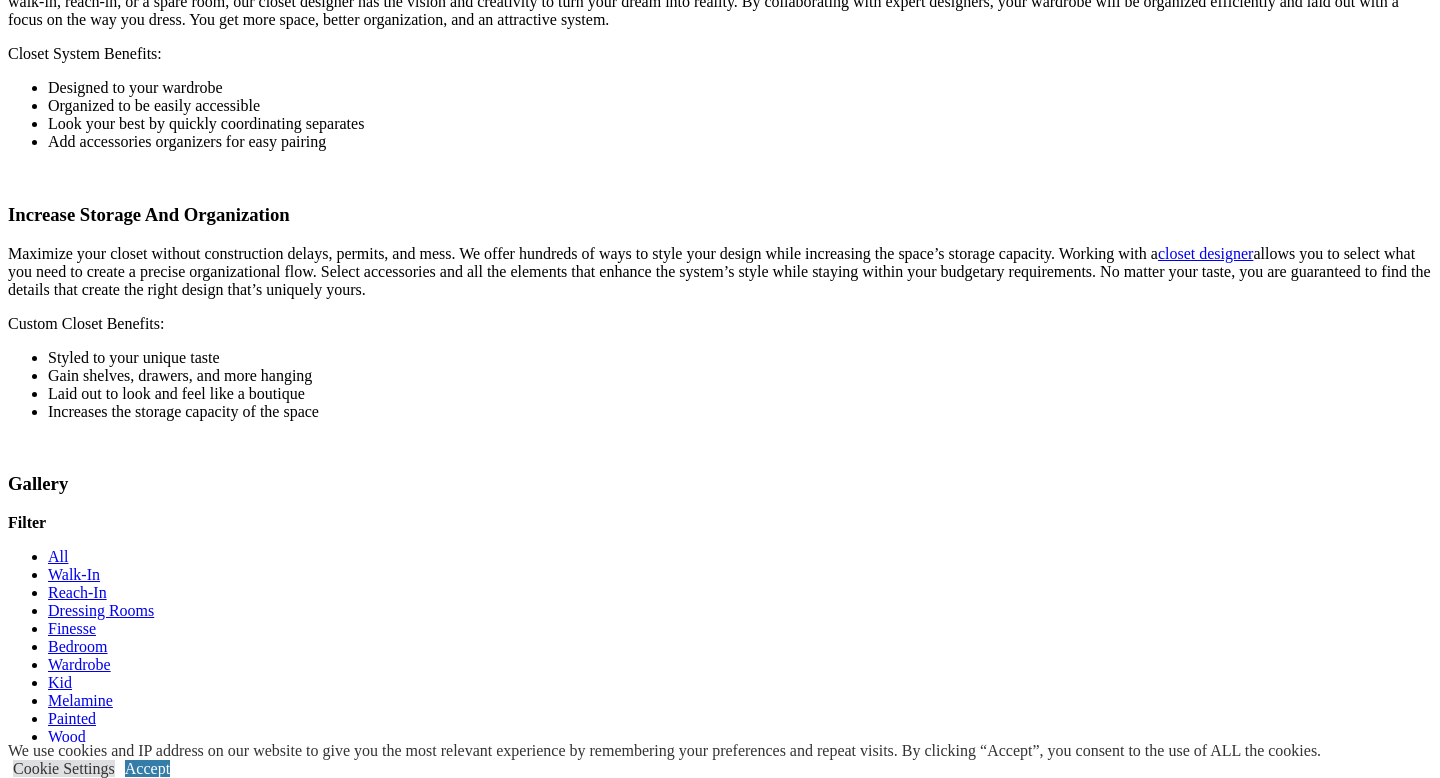 click on "CLOSE (X)" at bounding box center (46, -1326) 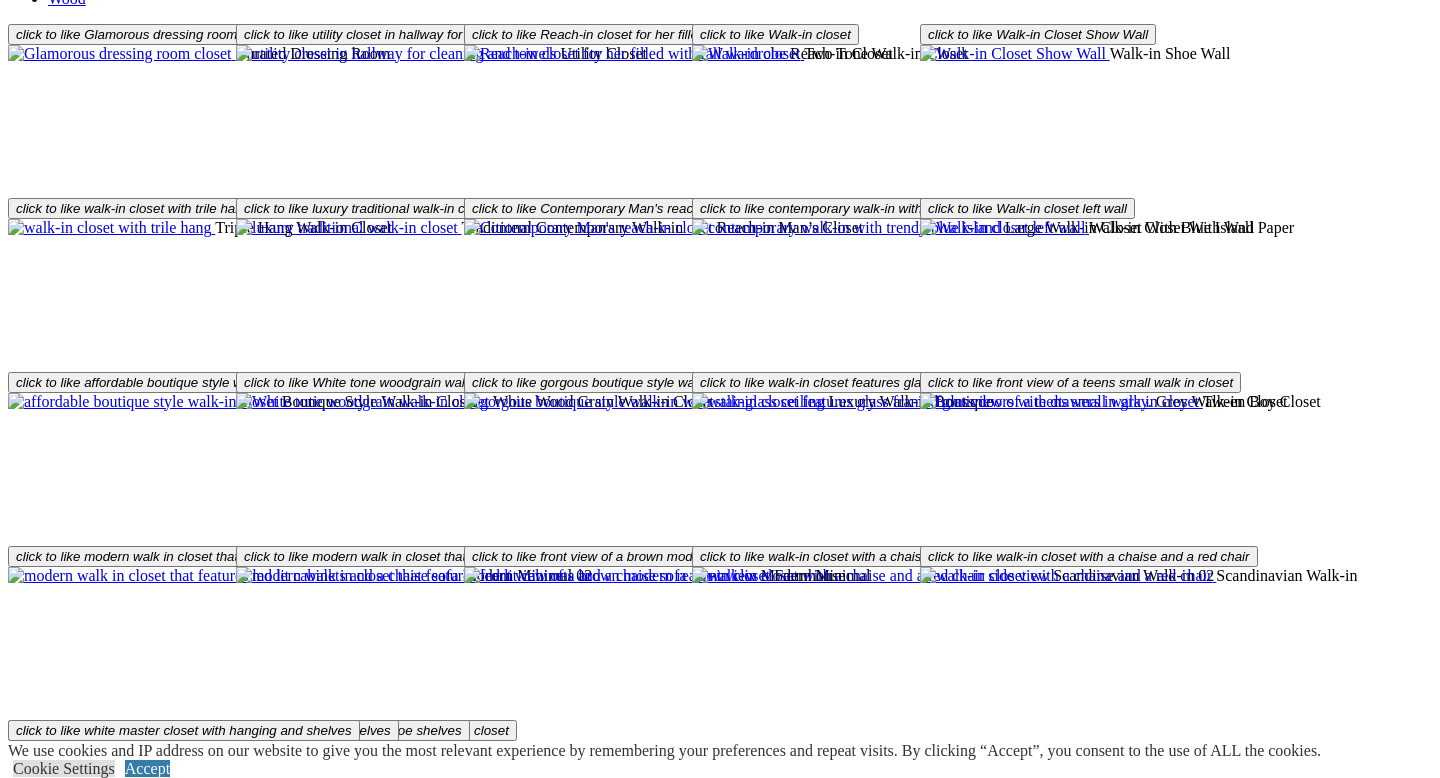 scroll, scrollTop: 3416, scrollLeft: 0, axis: vertical 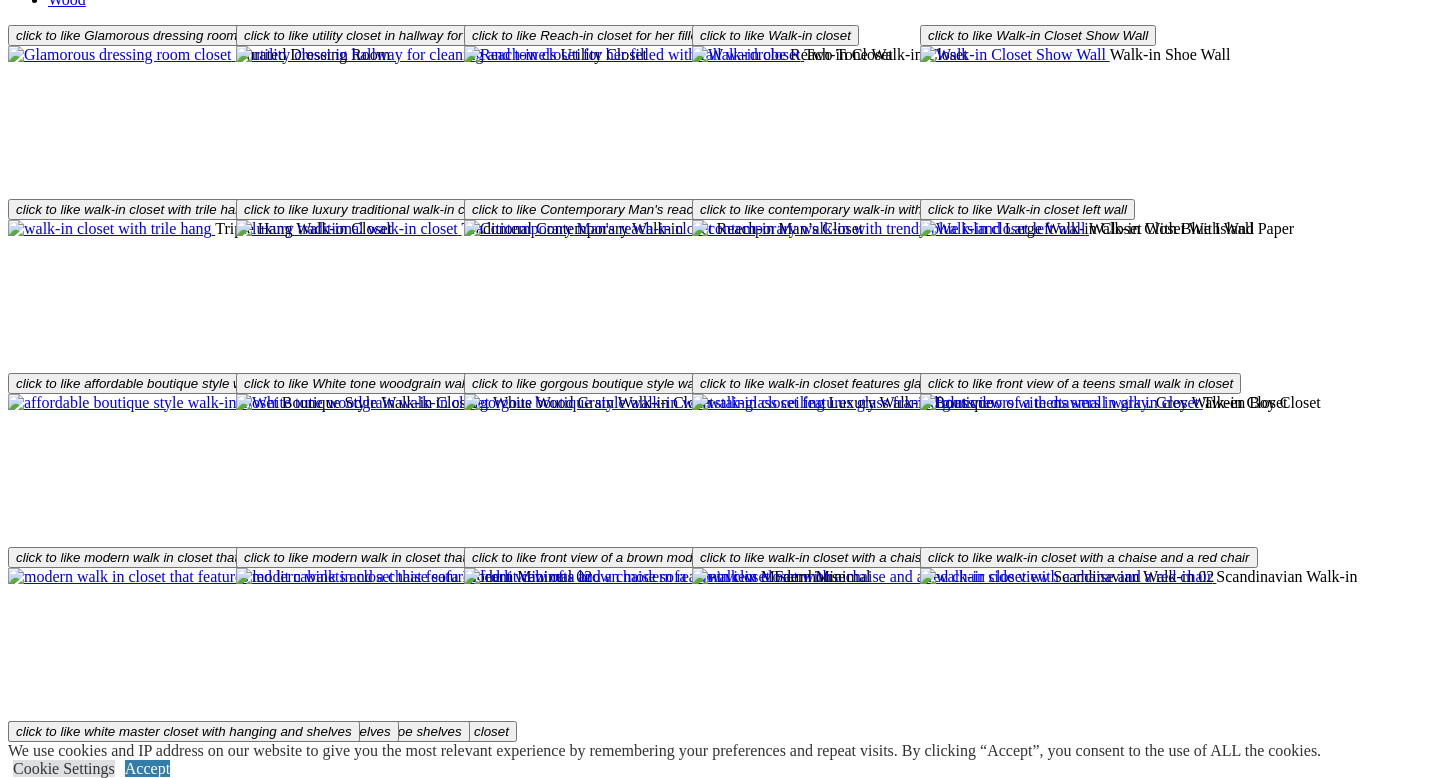 click on "Ironing Drawer Great for fast and easy touch up of items." at bounding box center [720, 1566] 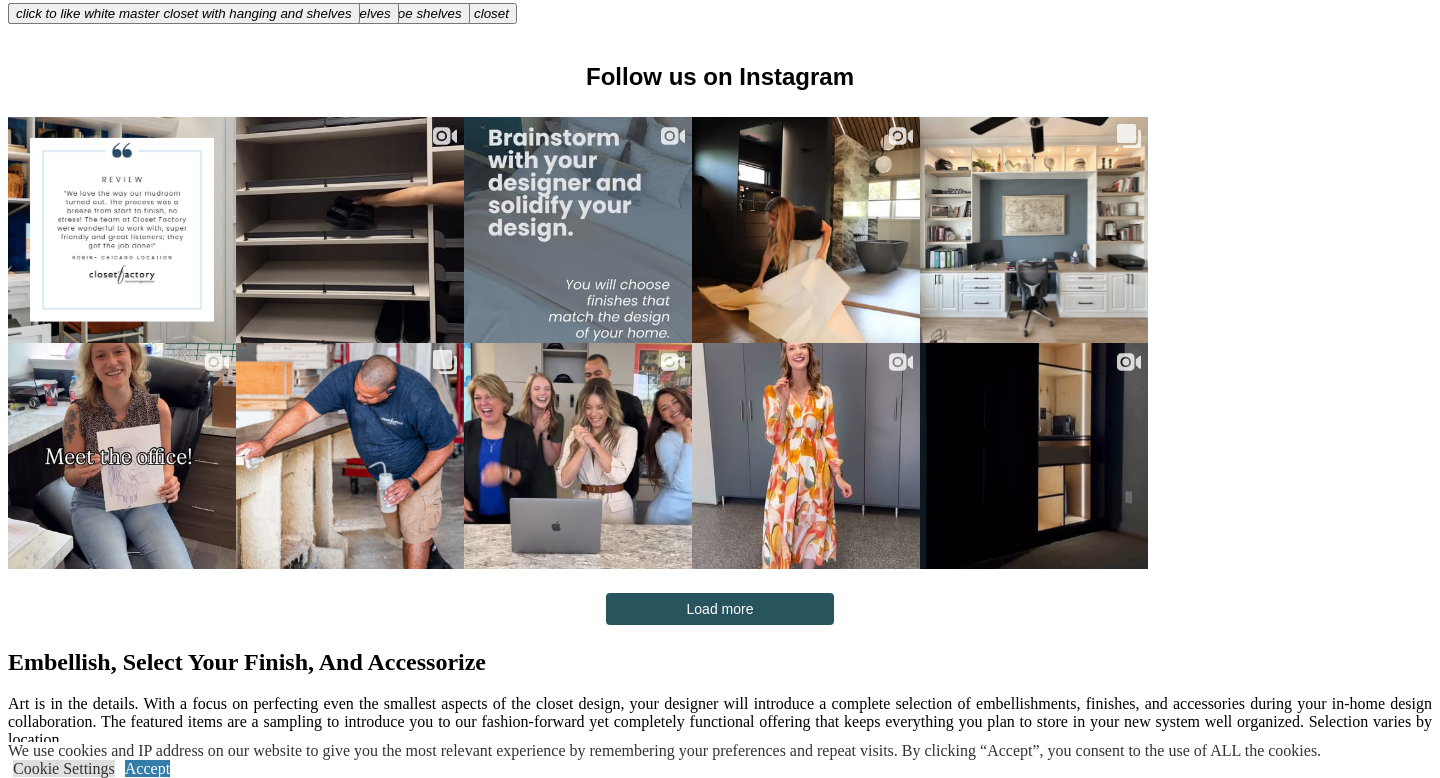 scroll, scrollTop: 4186, scrollLeft: 0, axis: vertical 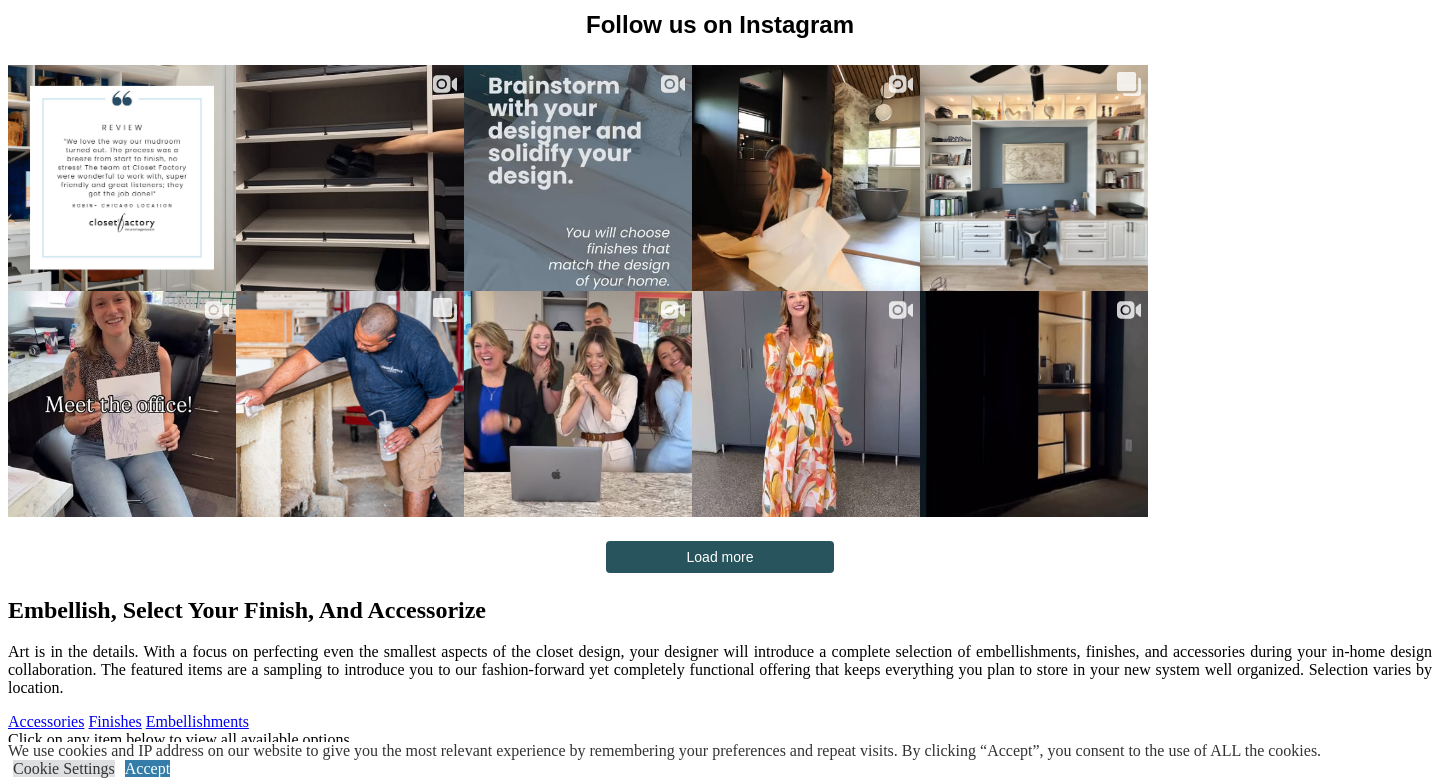 click on "×" at bounding box center (20, 8168) 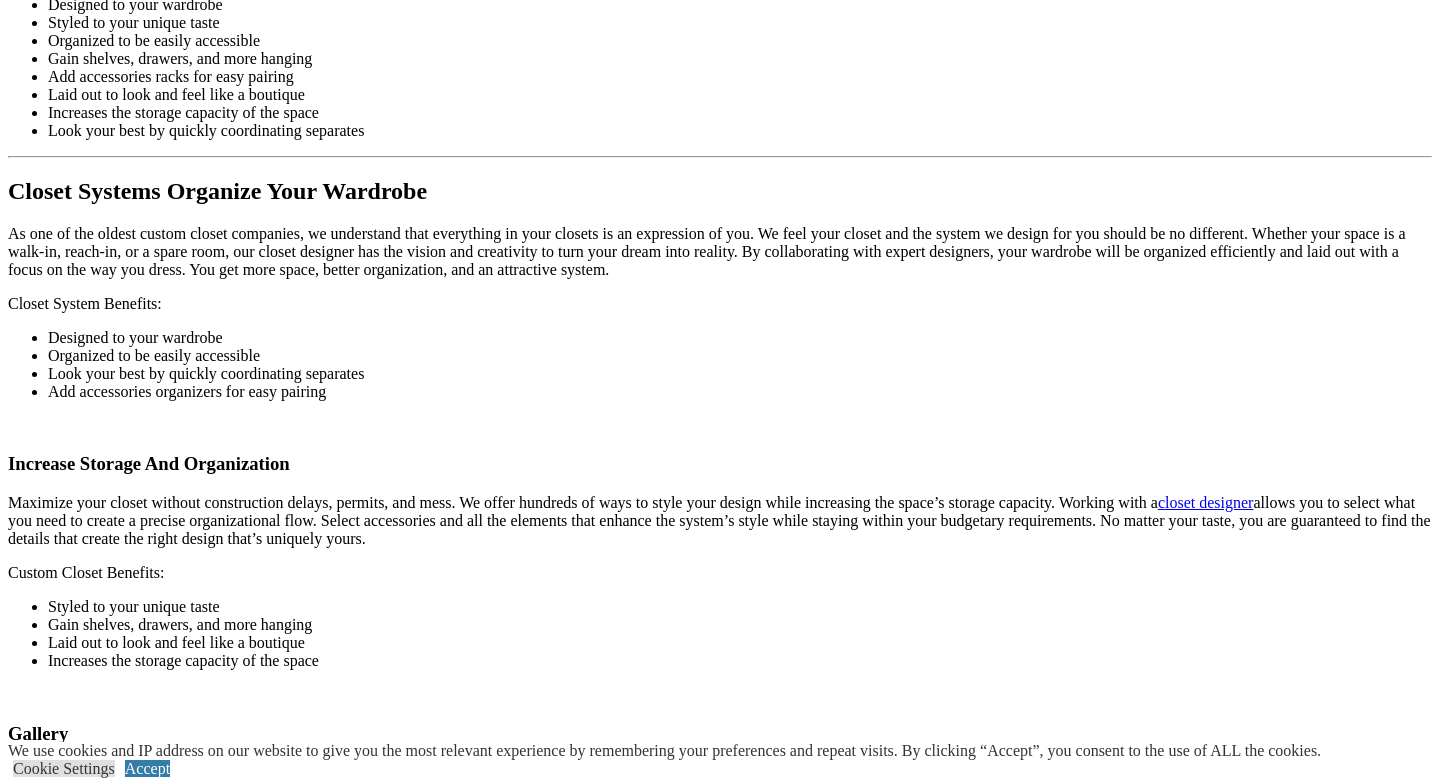 scroll, scrollTop: 2425, scrollLeft: 0, axis: vertical 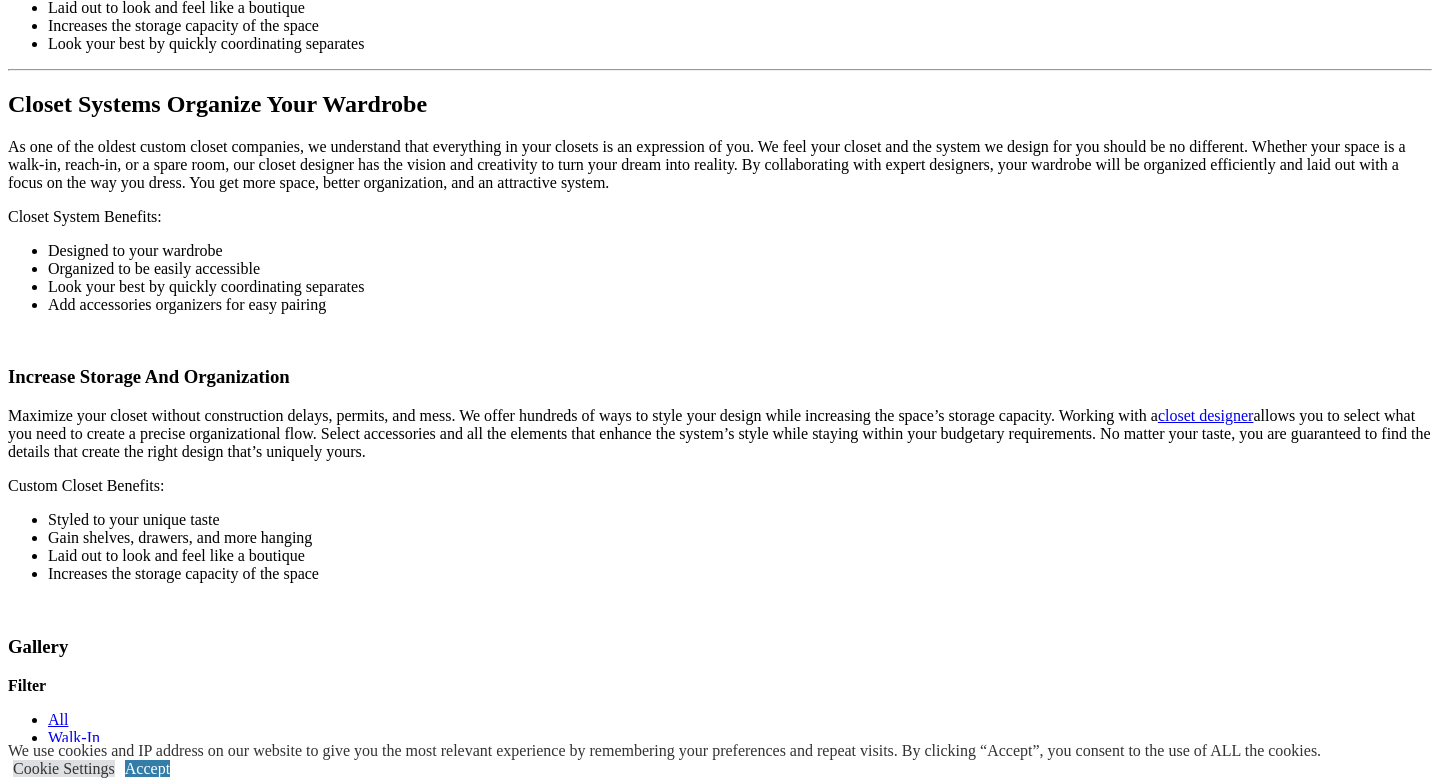 click on "| NEW HOME. NEW OFFICE ✨  If you work from home, you need a custom home office! What a world of difference it makes to have a truly custom built in. Not only is it aesthetically pleasing when you first step into the house, but it’s calm and peaceful when you’re working. Not to mention— ORGANIZED!   What do you think? Are you ready for your new home office?   DM me for a free consultation!" at bounding box center (1034, 1863) 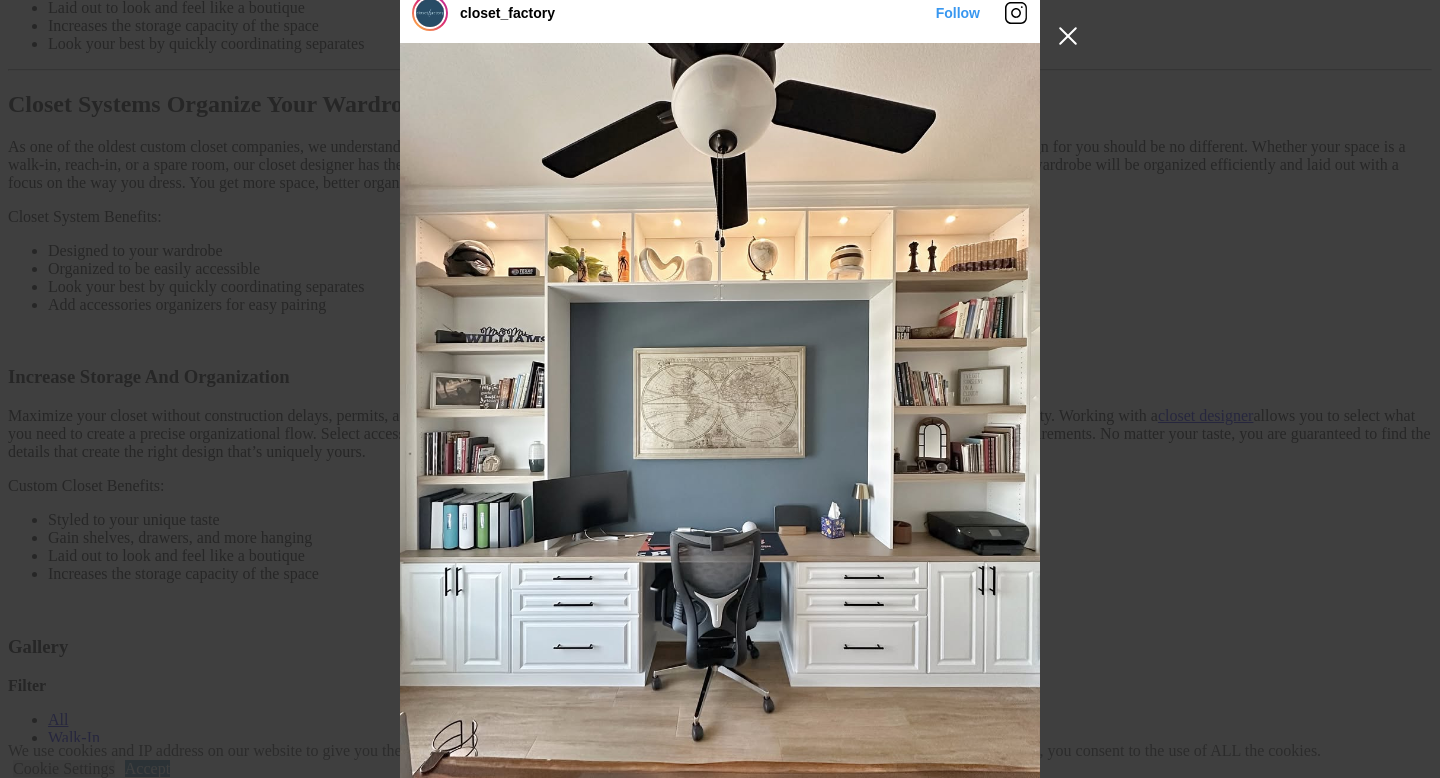 click at bounding box center (1068, 36) 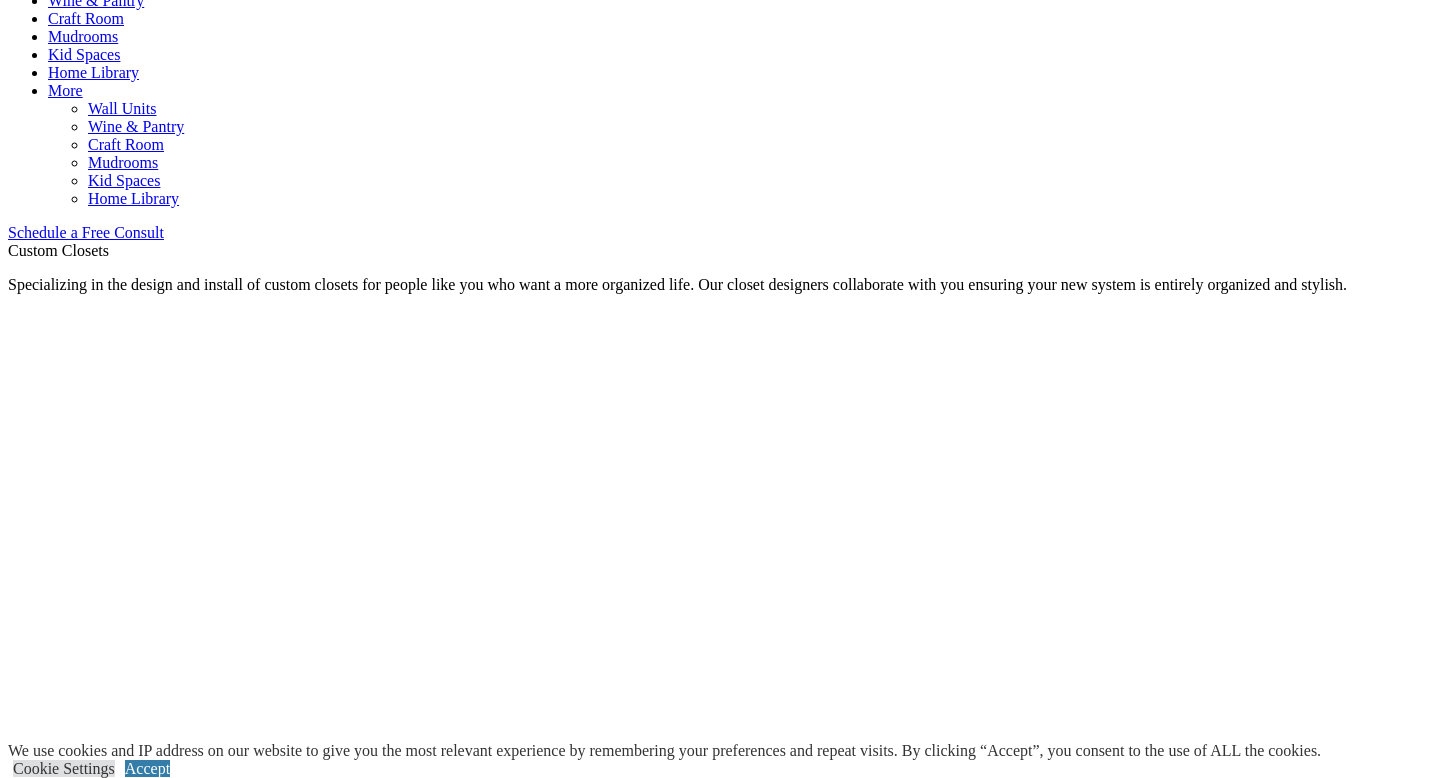 scroll, scrollTop: 1032, scrollLeft: 0, axis: vertical 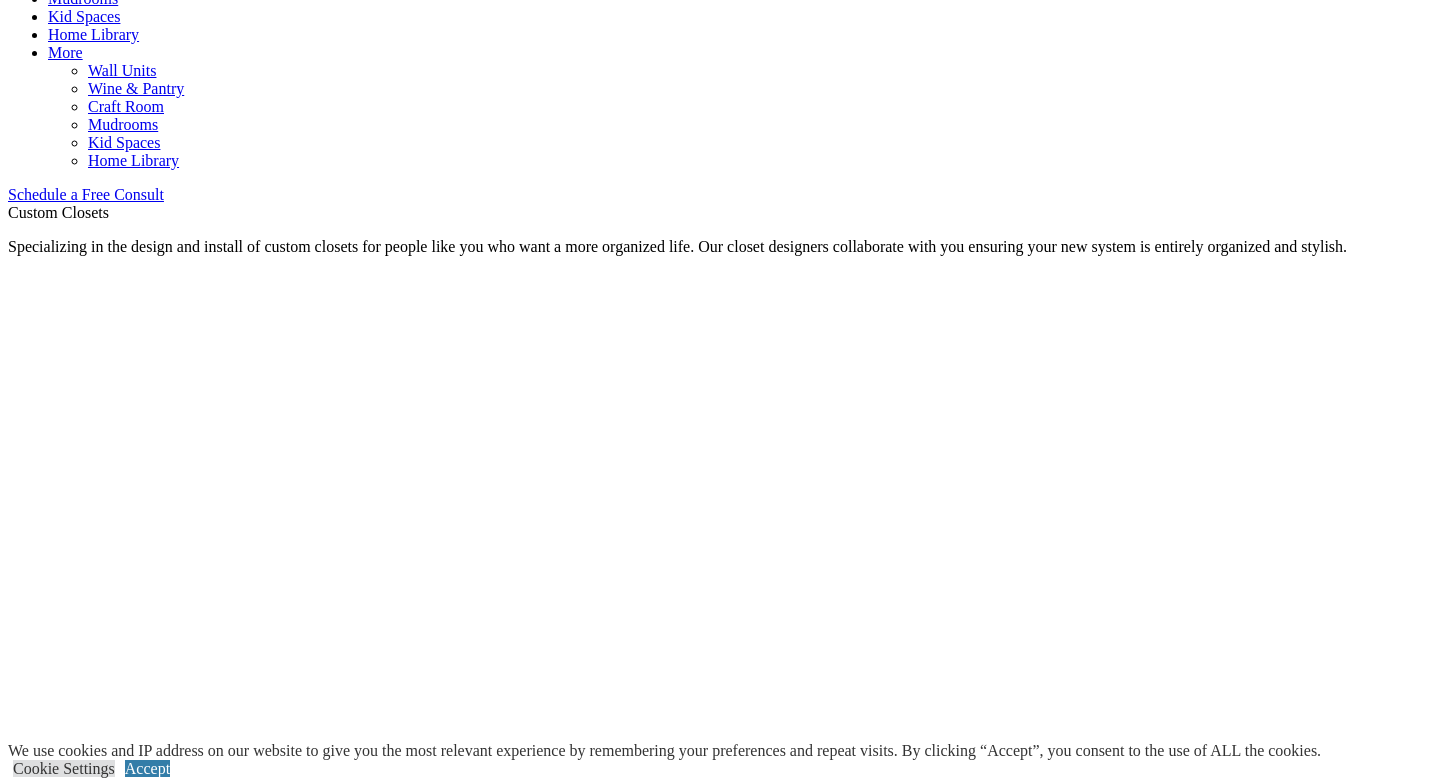 click on "Locations" at bounding box center [79, -808] 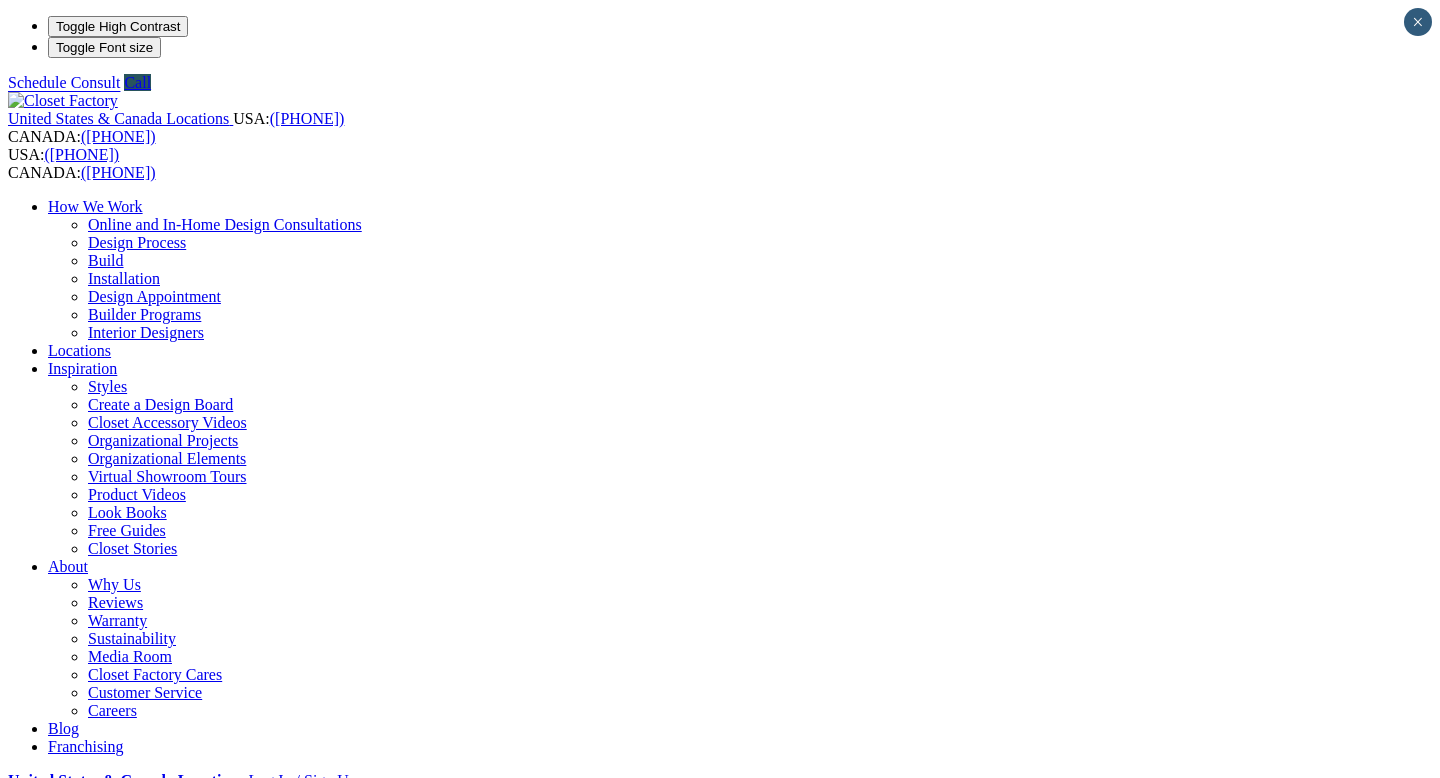 scroll, scrollTop: 0, scrollLeft: 0, axis: both 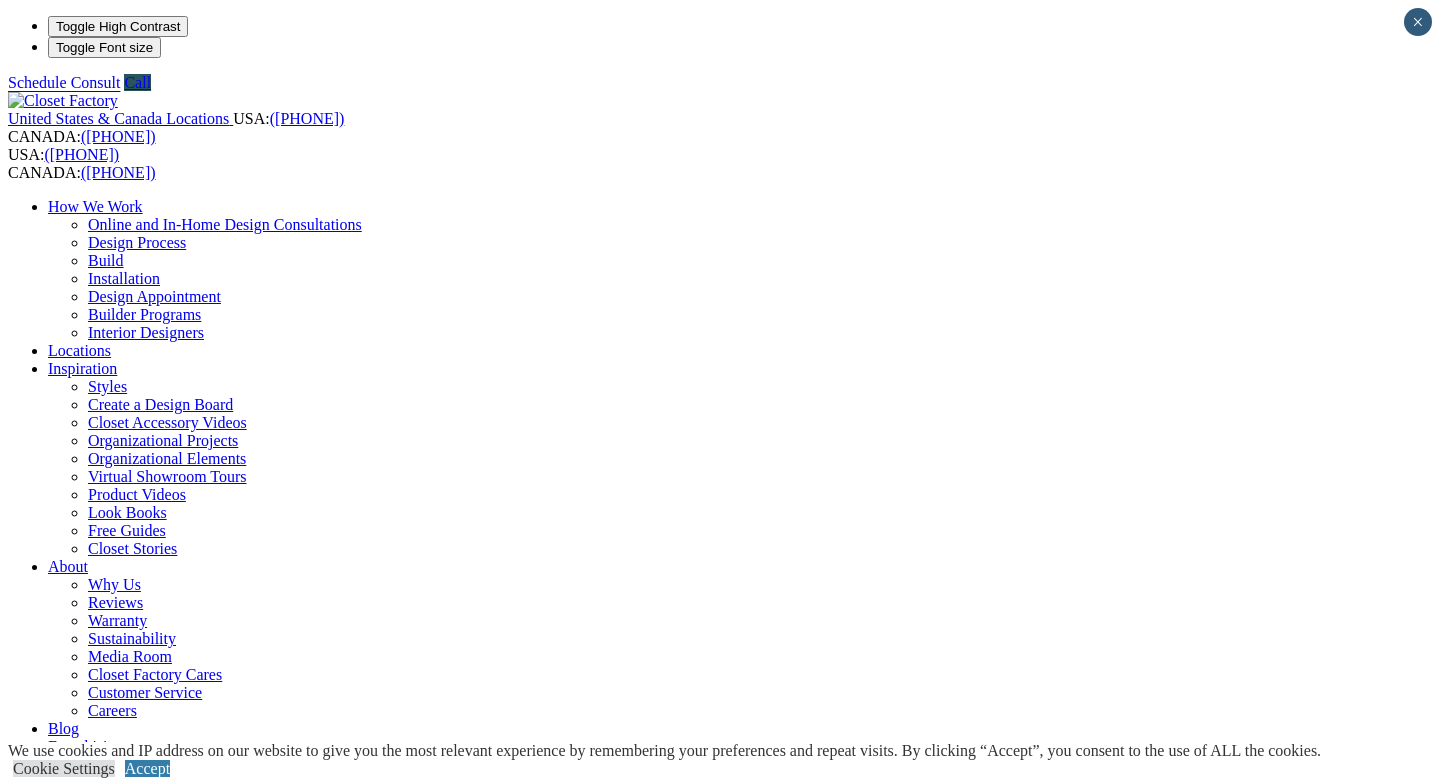 click on "Home Office" at bounding box center (90, 994) 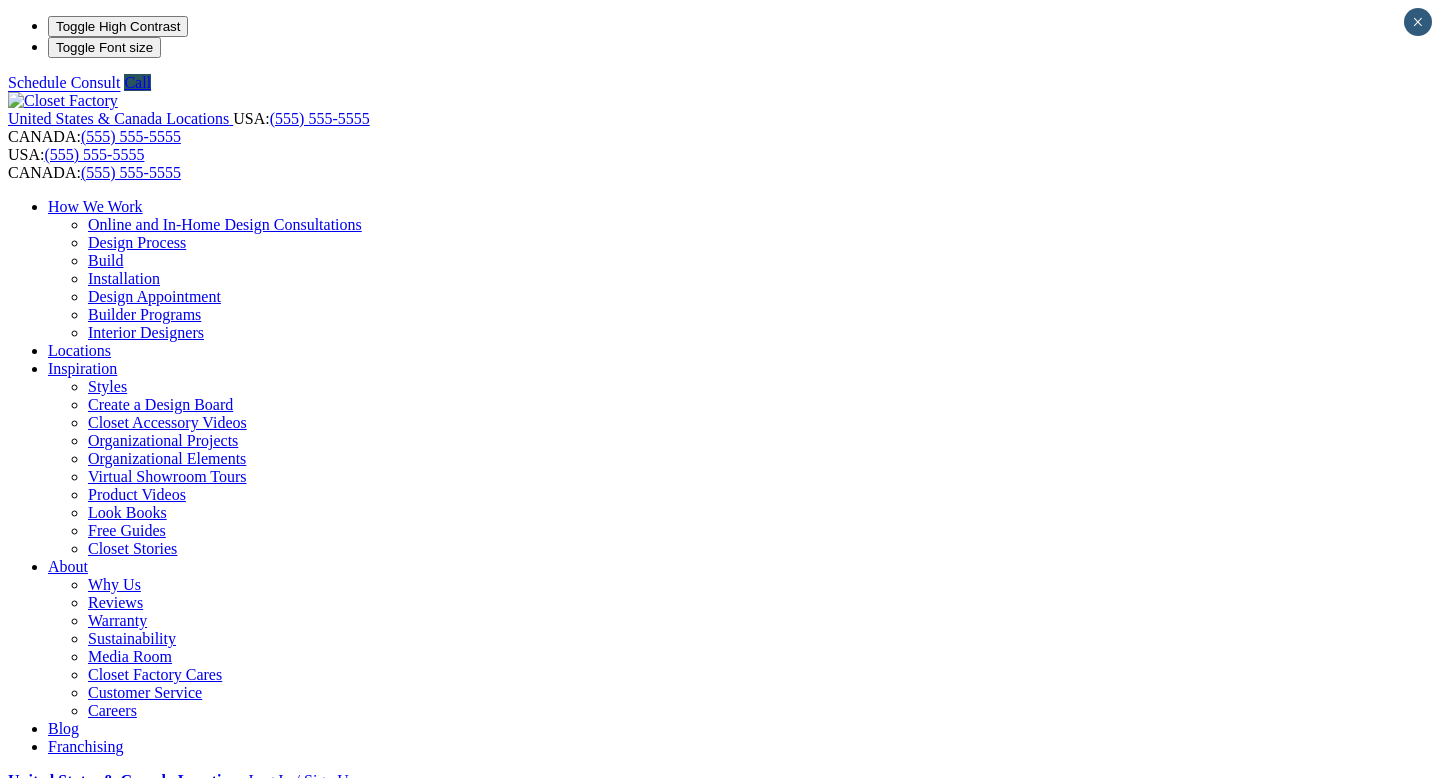scroll, scrollTop: 0, scrollLeft: 0, axis: both 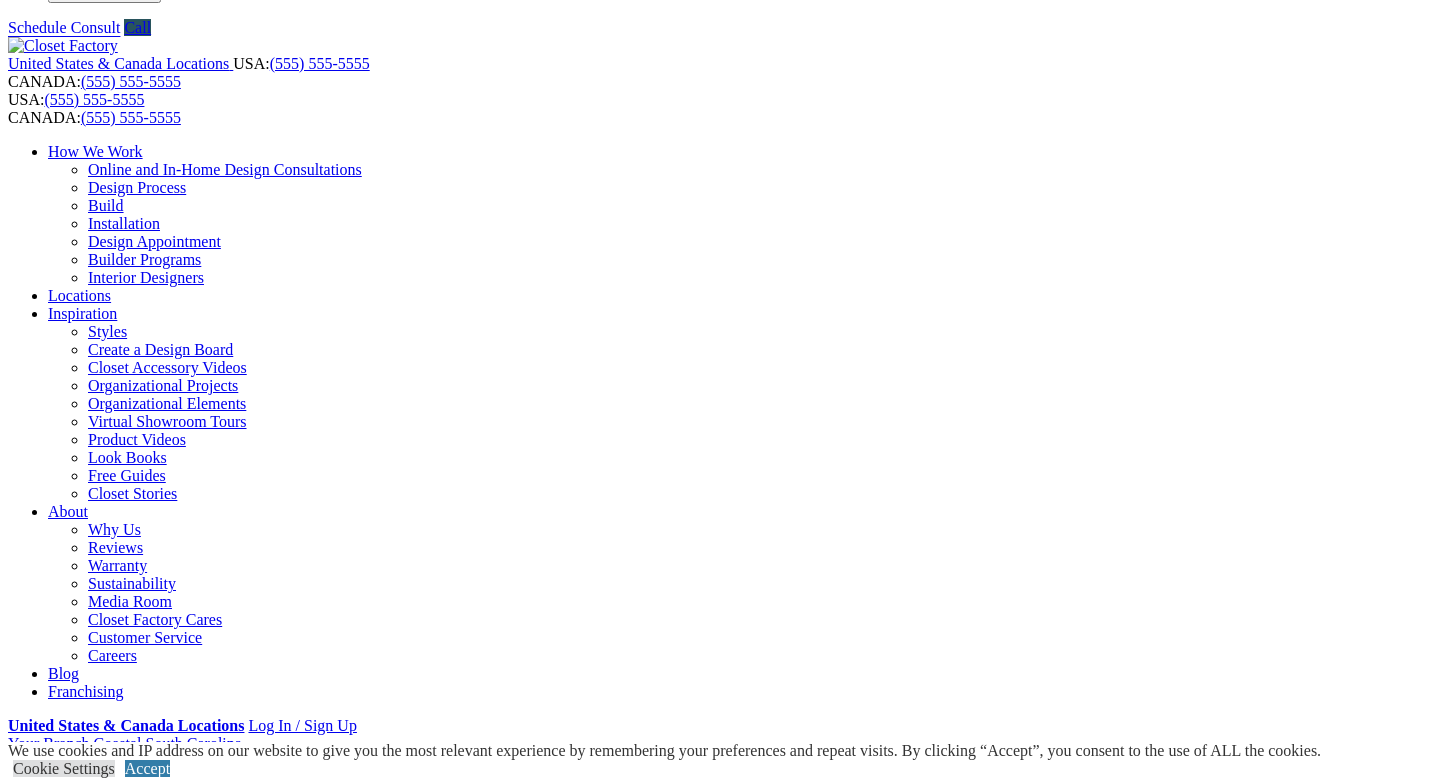 click on "Next Slide" at bounding box center (720, 1932) 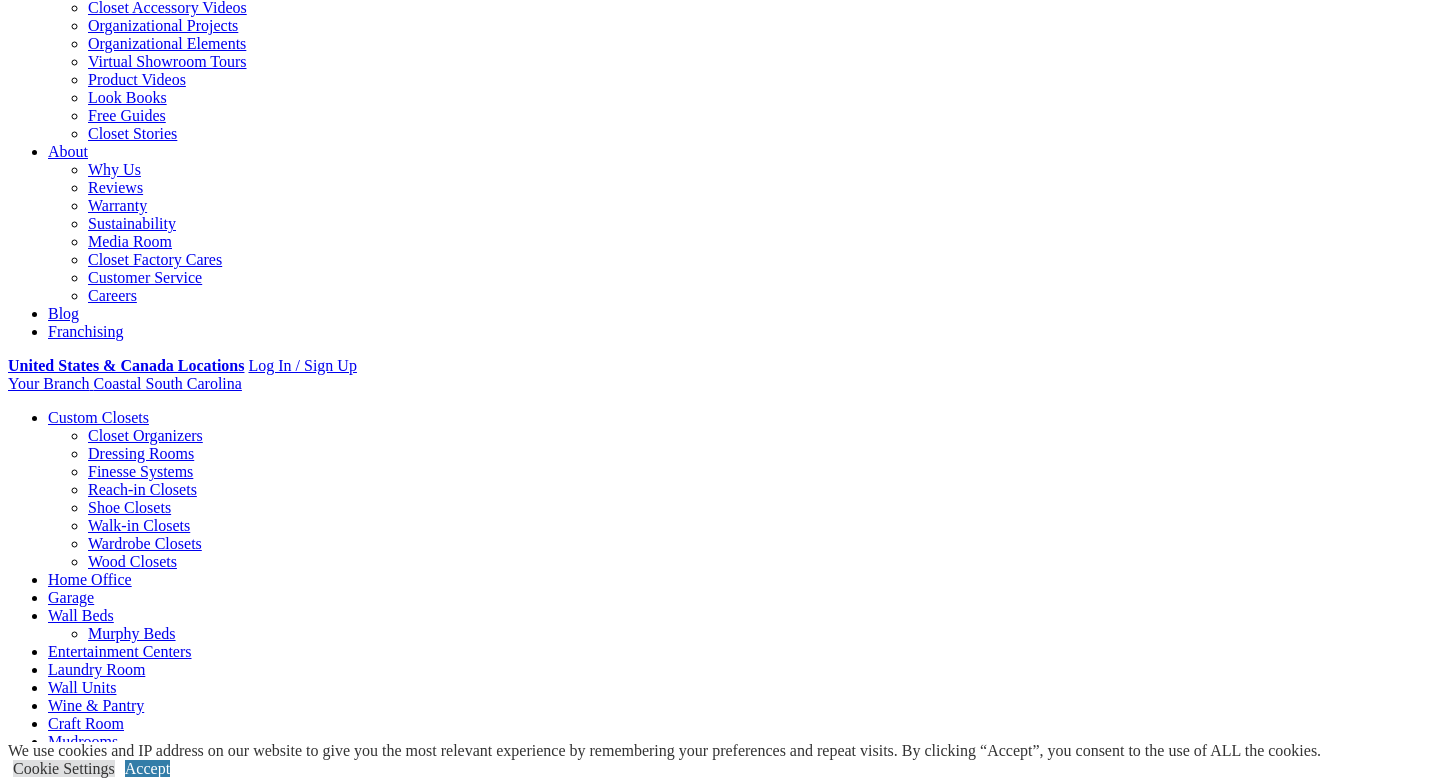 click on "Gallery" at bounding box center [111, 1625] 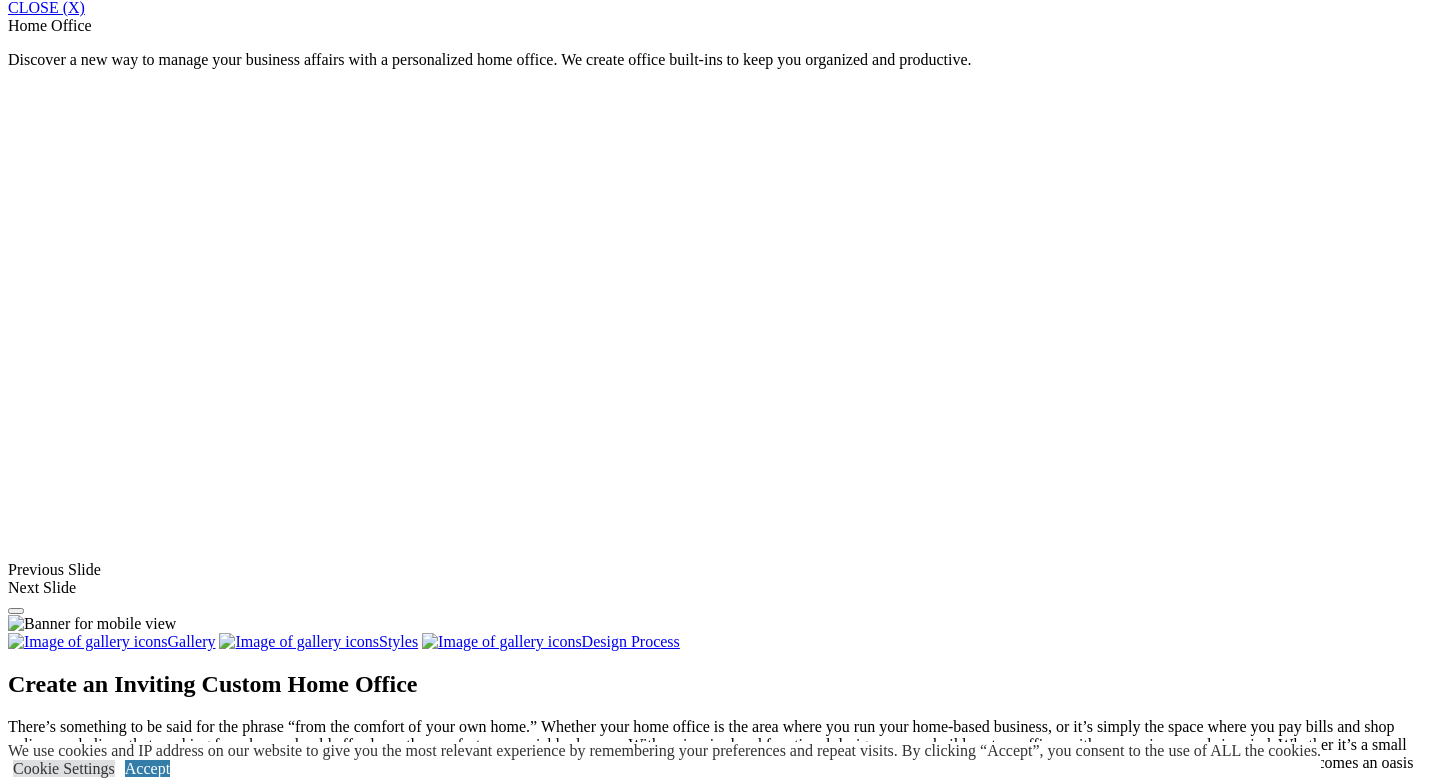 scroll, scrollTop: 1405, scrollLeft: 0, axis: vertical 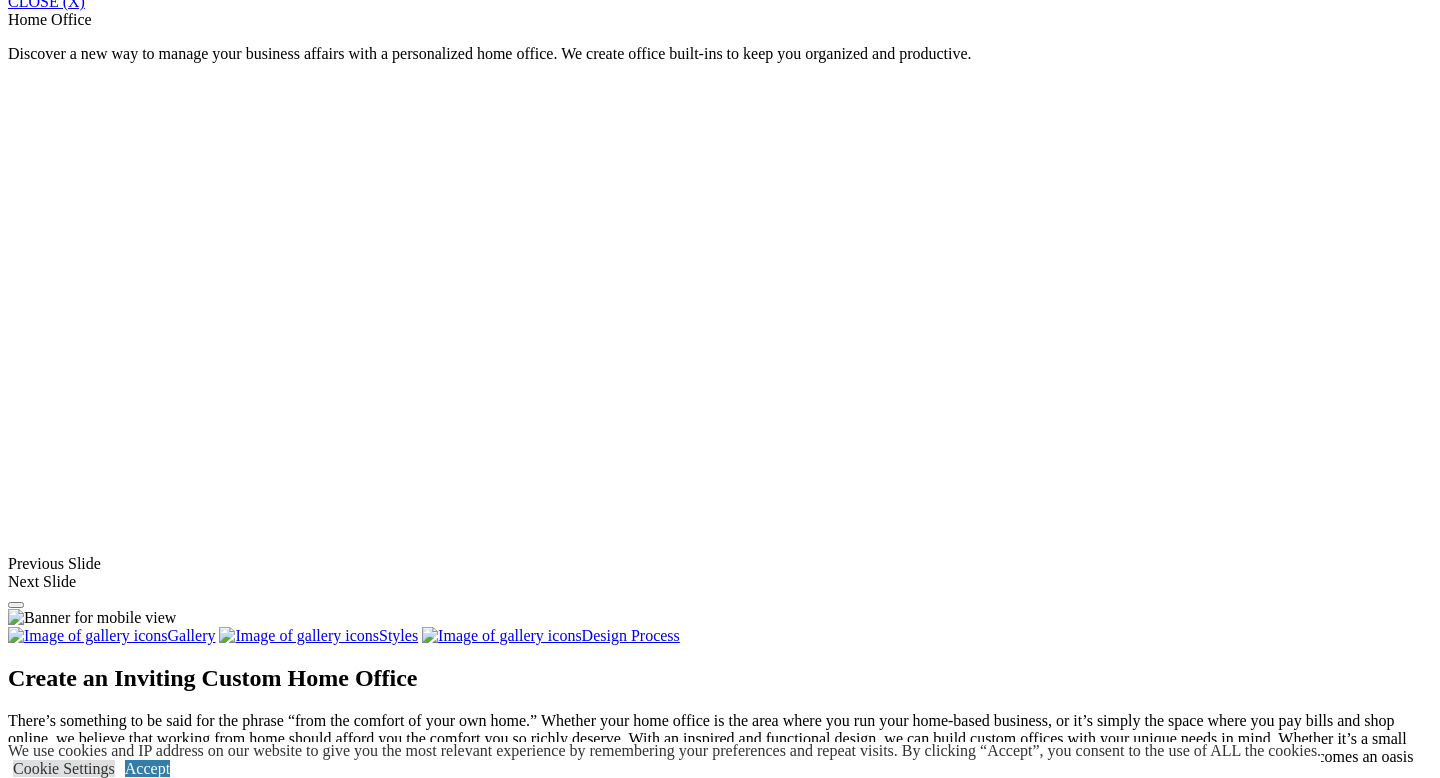 click at bounding box center [74, 1530] 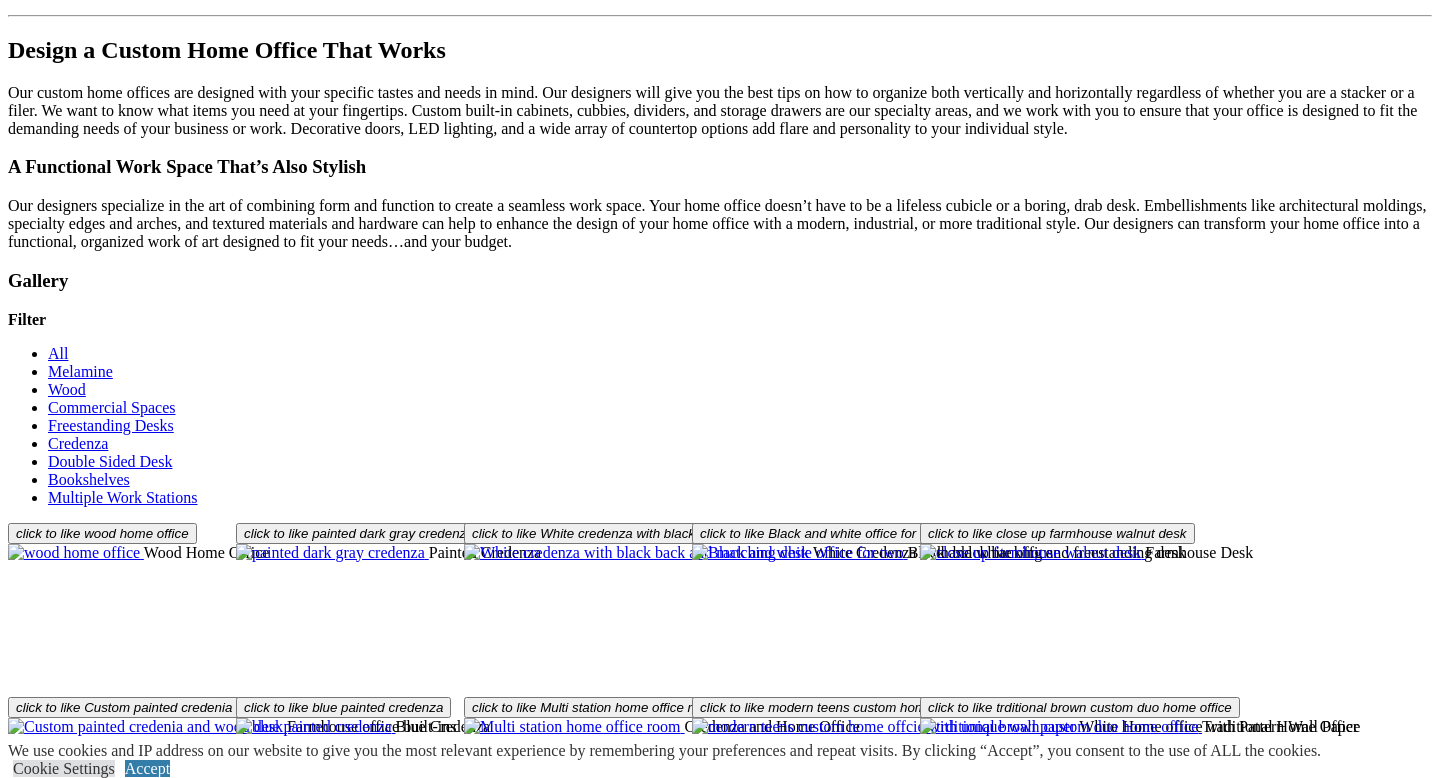 scroll, scrollTop: 2252, scrollLeft: 0, axis: vertical 